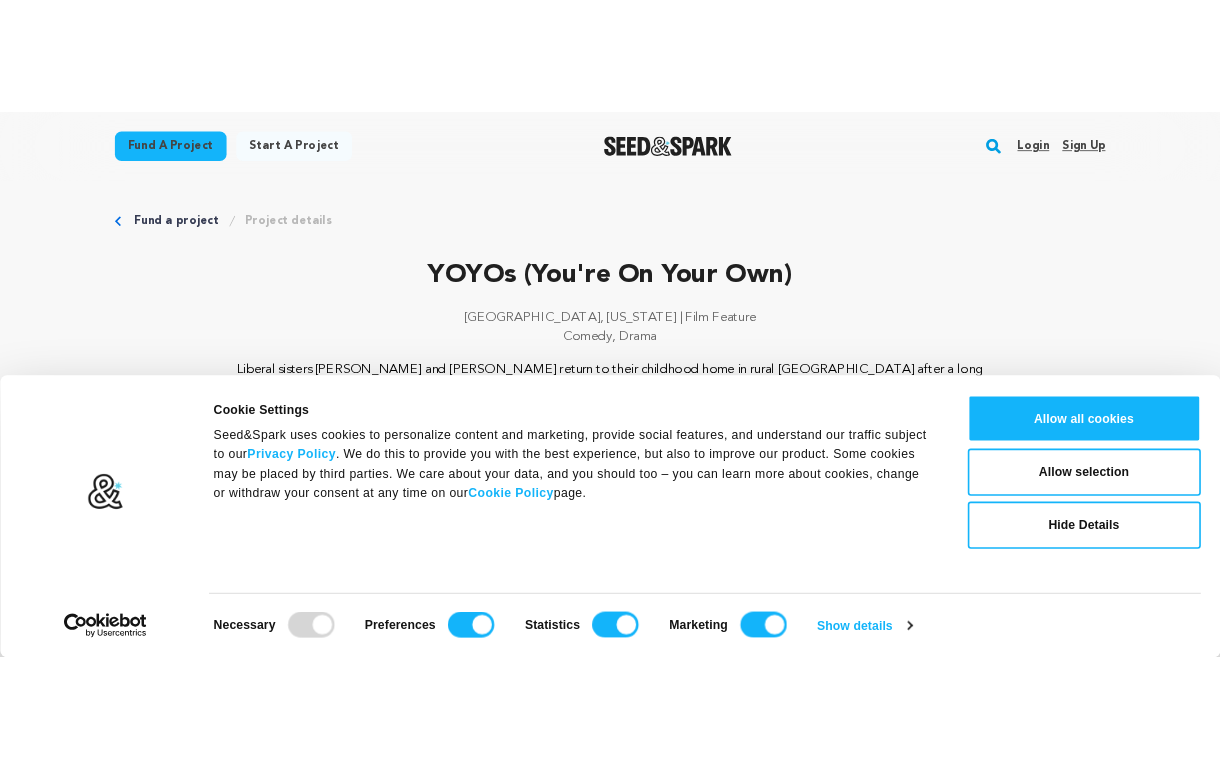 scroll, scrollTop: 0, scrollLeft: 0, axis: both 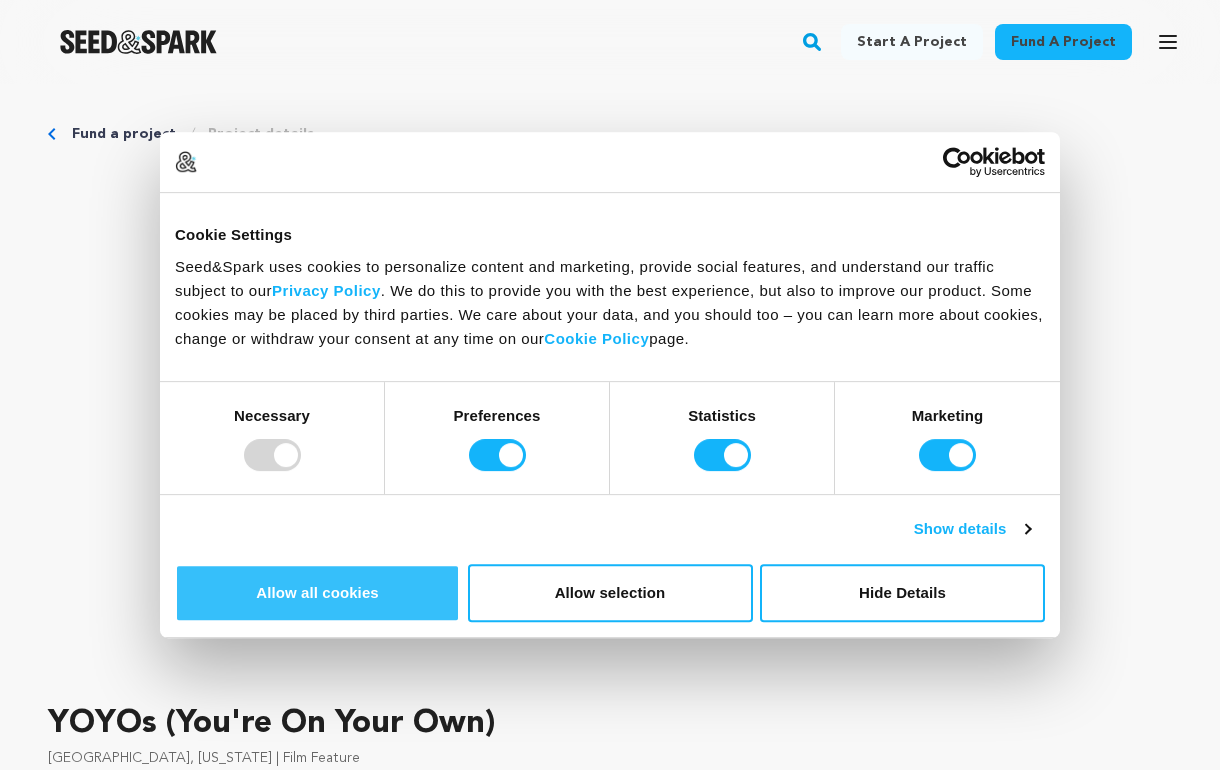 click on "Allow all cookies" at bounding box center (317, 593) 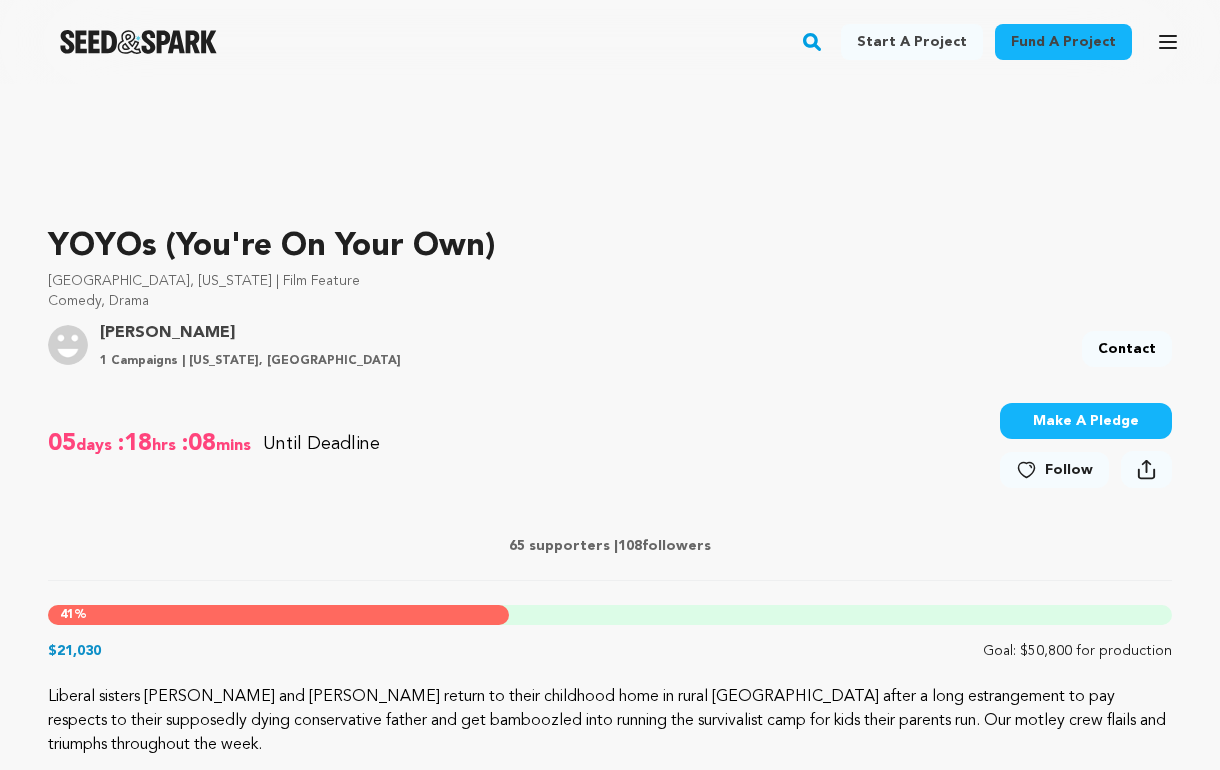 scroll, scrollTop: 528, scrollLeft: 0, axis: vertical 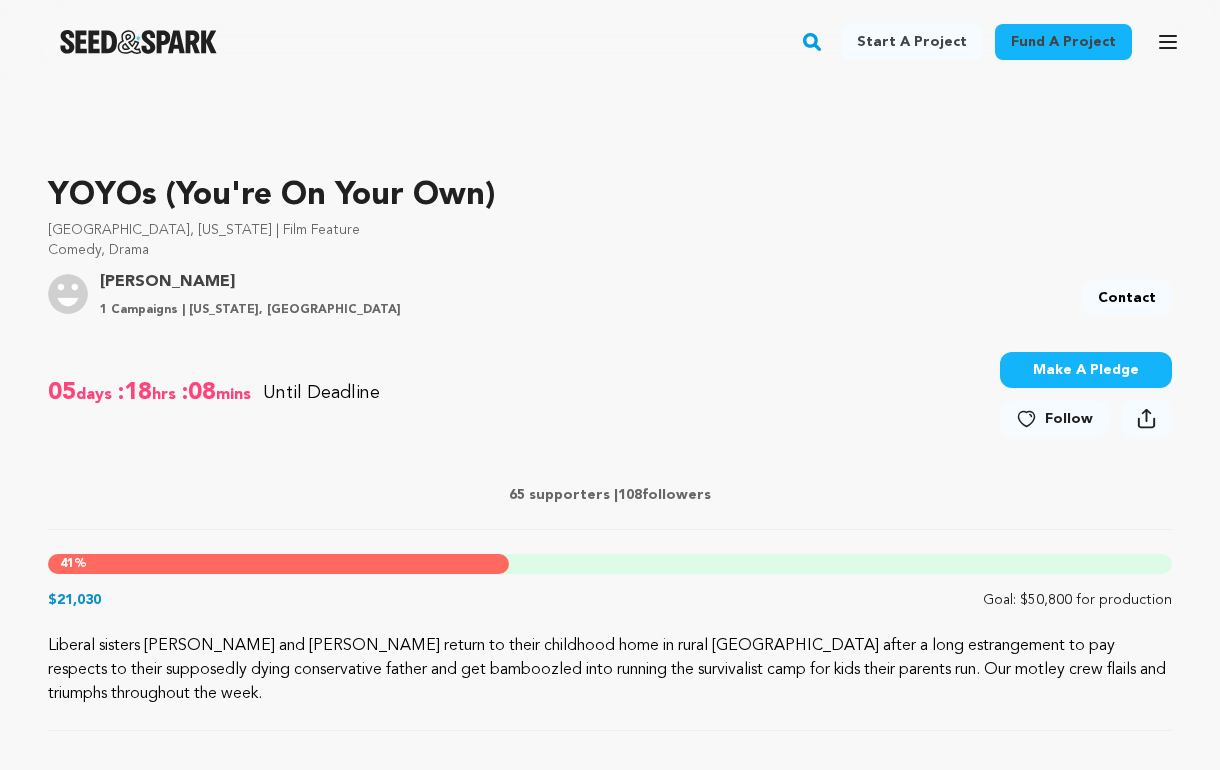click on "Make A Pledge" at bounding box center [1086, 370] 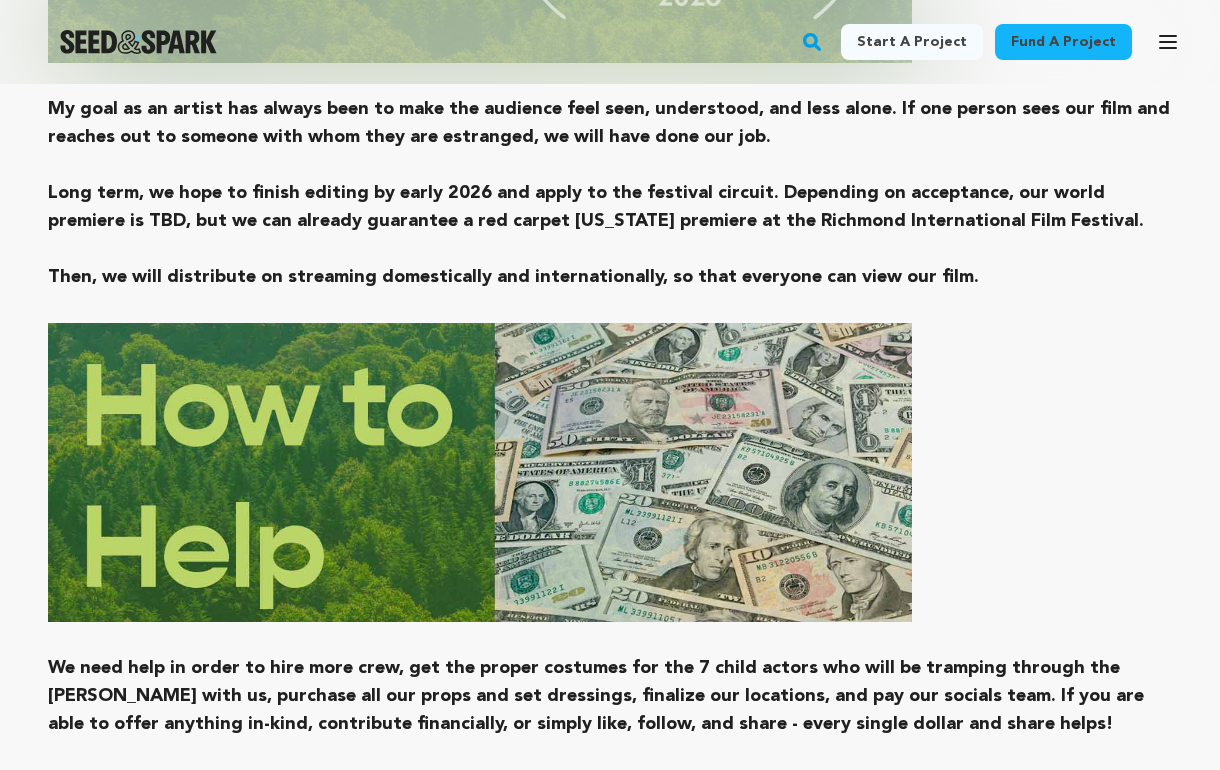 scroll, scrollTop: 10843, scrollLeft: 0, axis: vertical 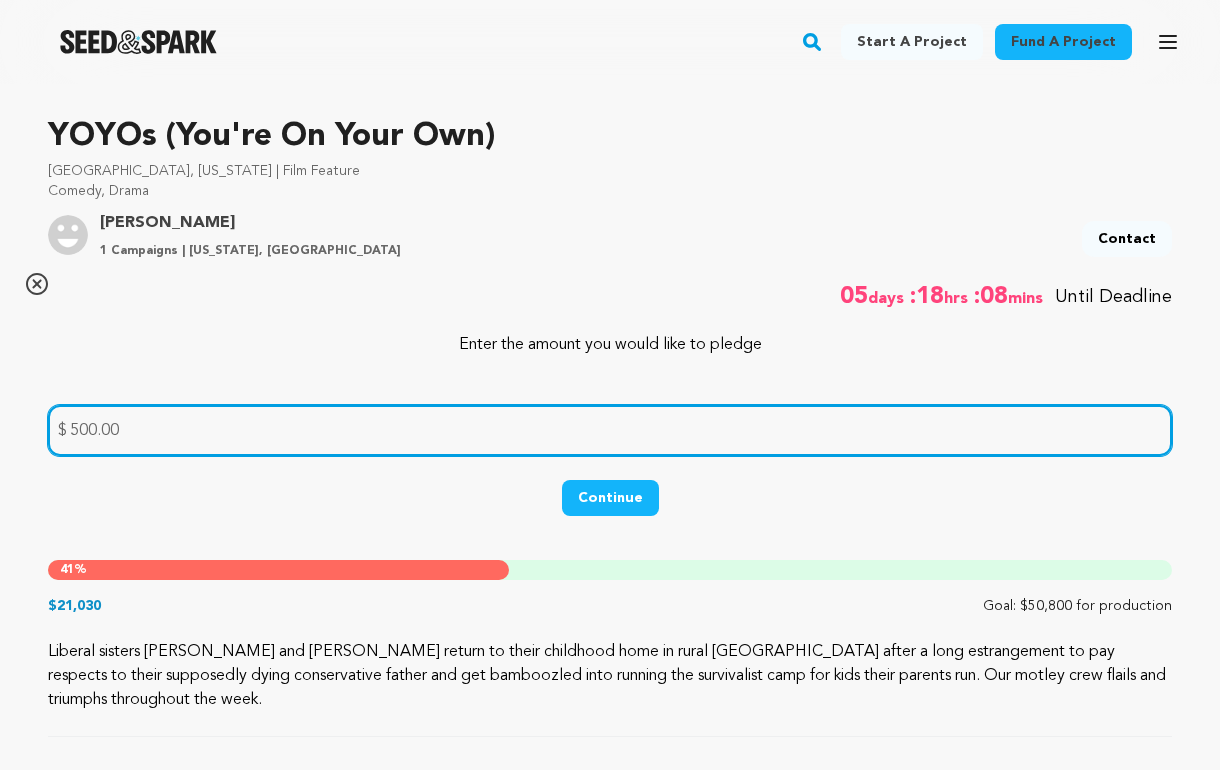 type on "500.00" 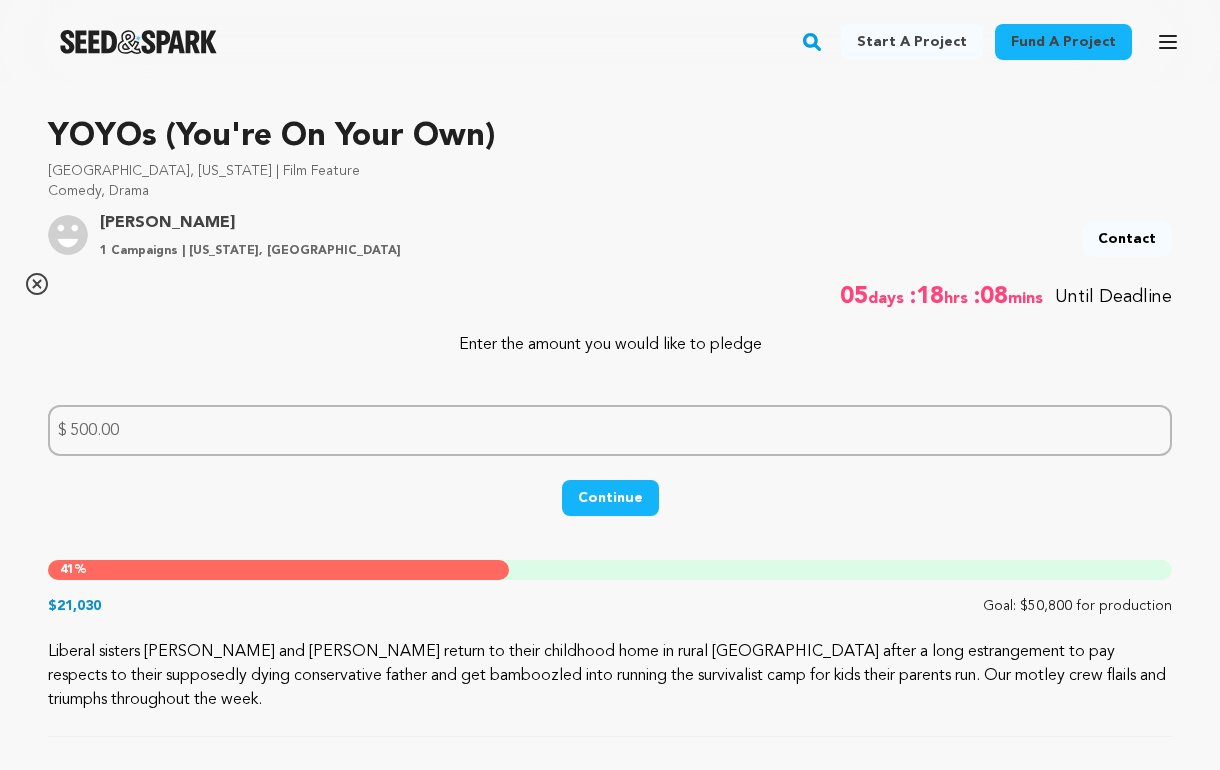 click on "Continue" at bounding box center [610, 498] 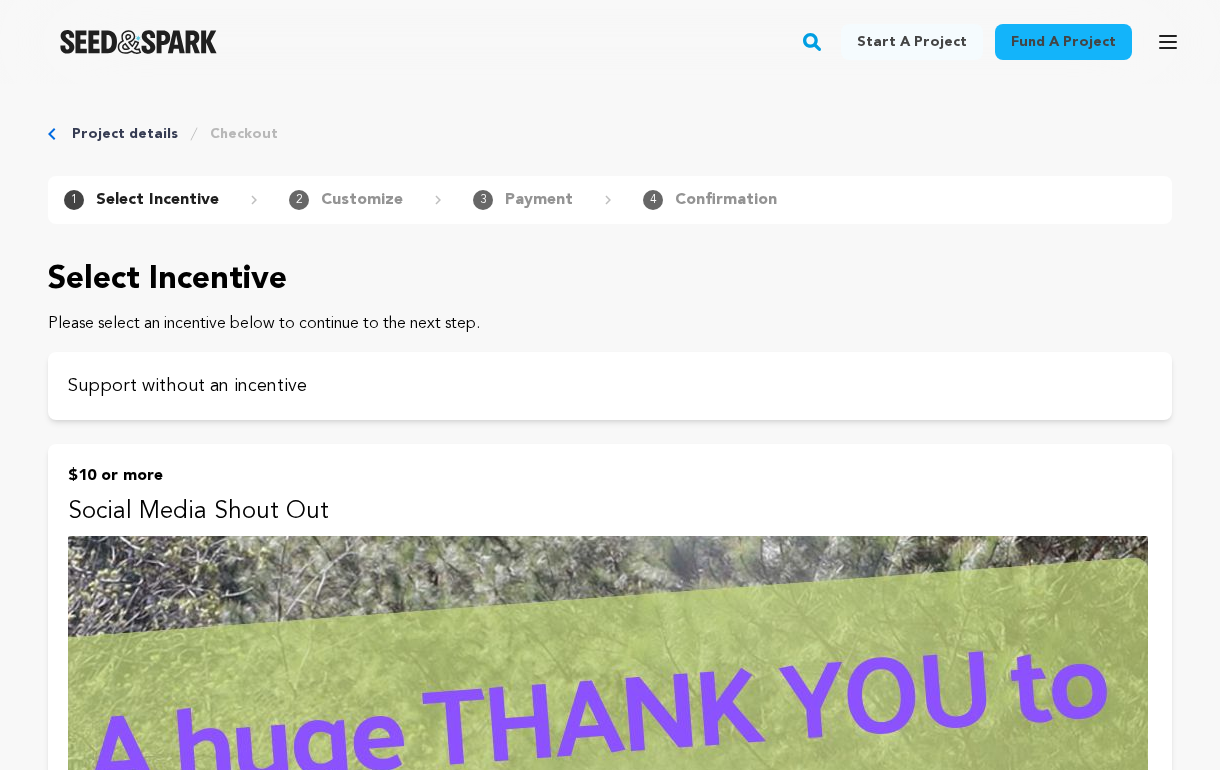 scroll, scrollTop: 0, scrollLeft: 0, axis: both 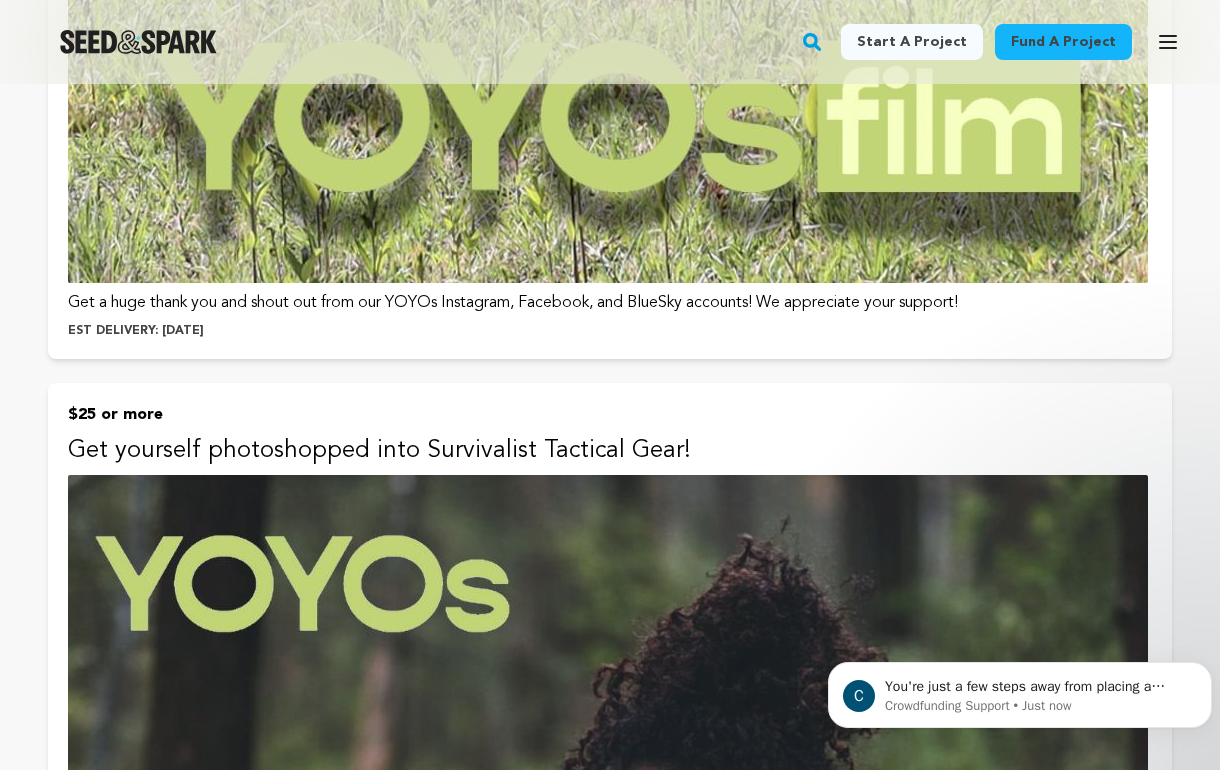 click on "C You're just a few steps away from placing a pledge!  If you have any troubleshooting questions, reply here to contact the Seed&amp;Spark support team.  (note: replying to this chat does not reach the creators behind the project.) Crowdfunding Support • Just now" 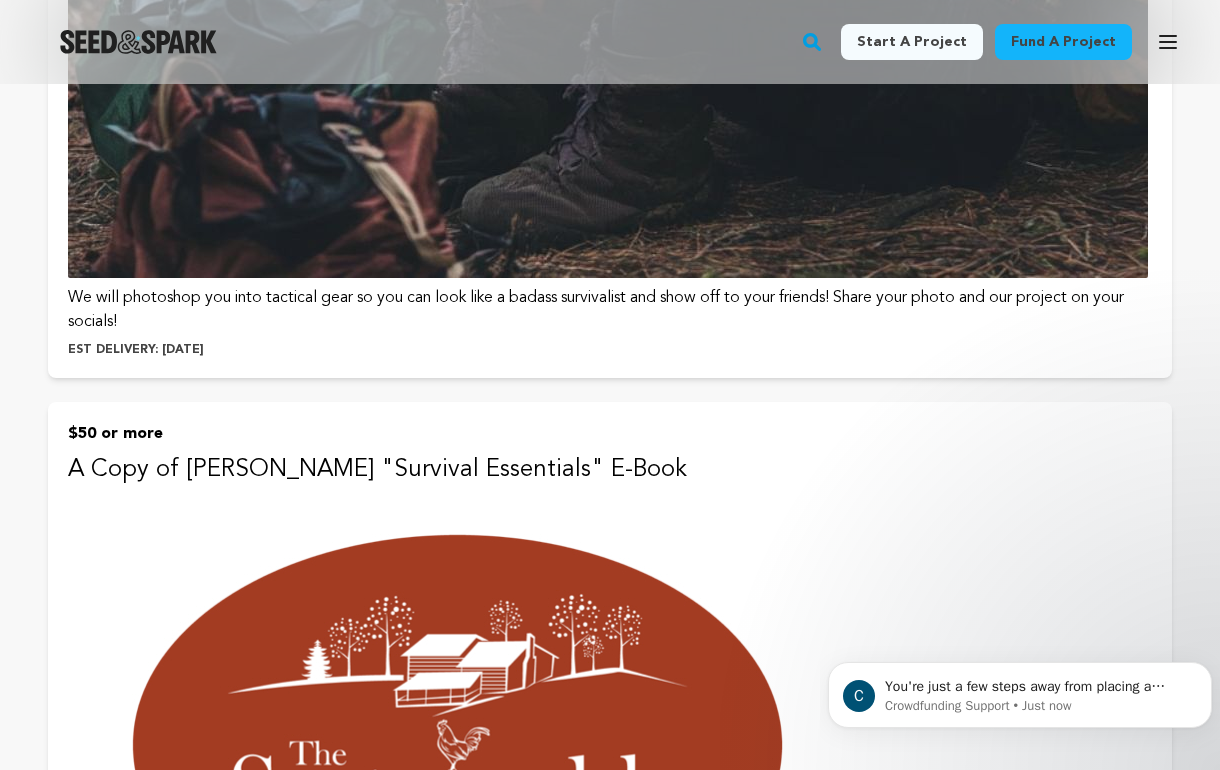 scroll, scrollTop: 3853, scrollLeft: 0, axis: vertical 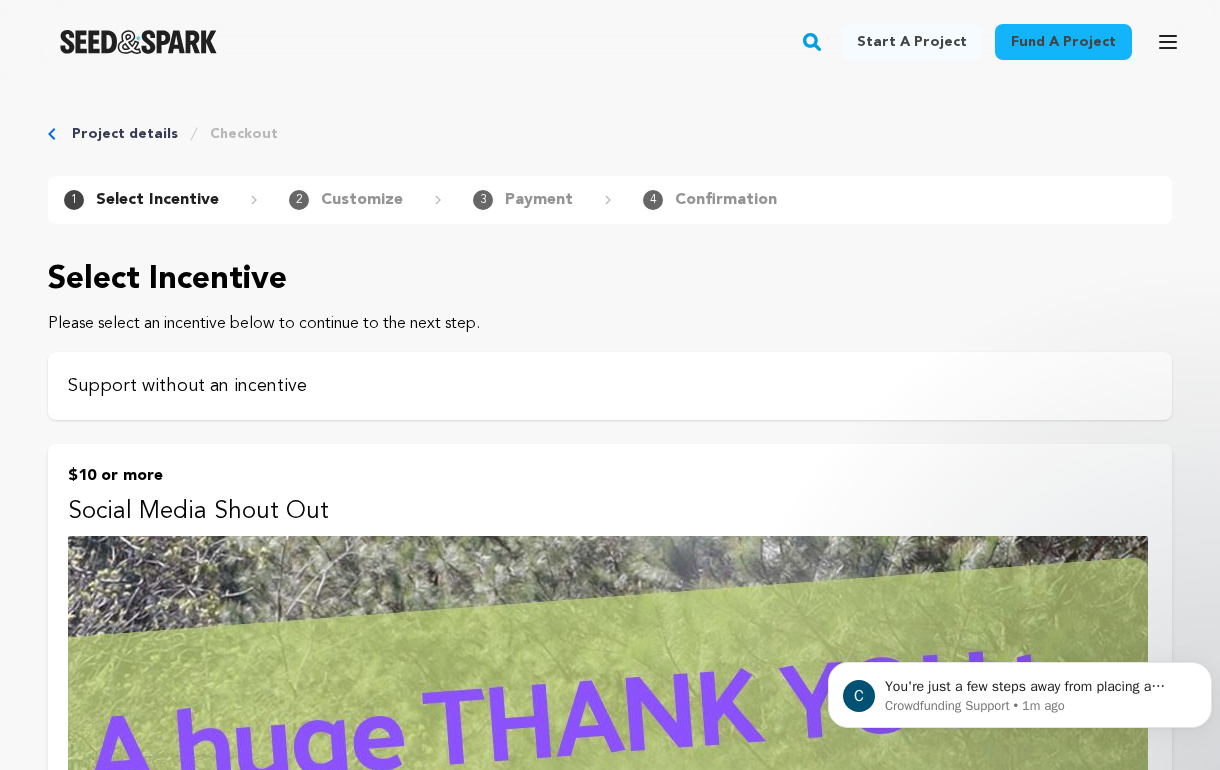 click on "Support without an incentive" at bounding box center (610, 386) 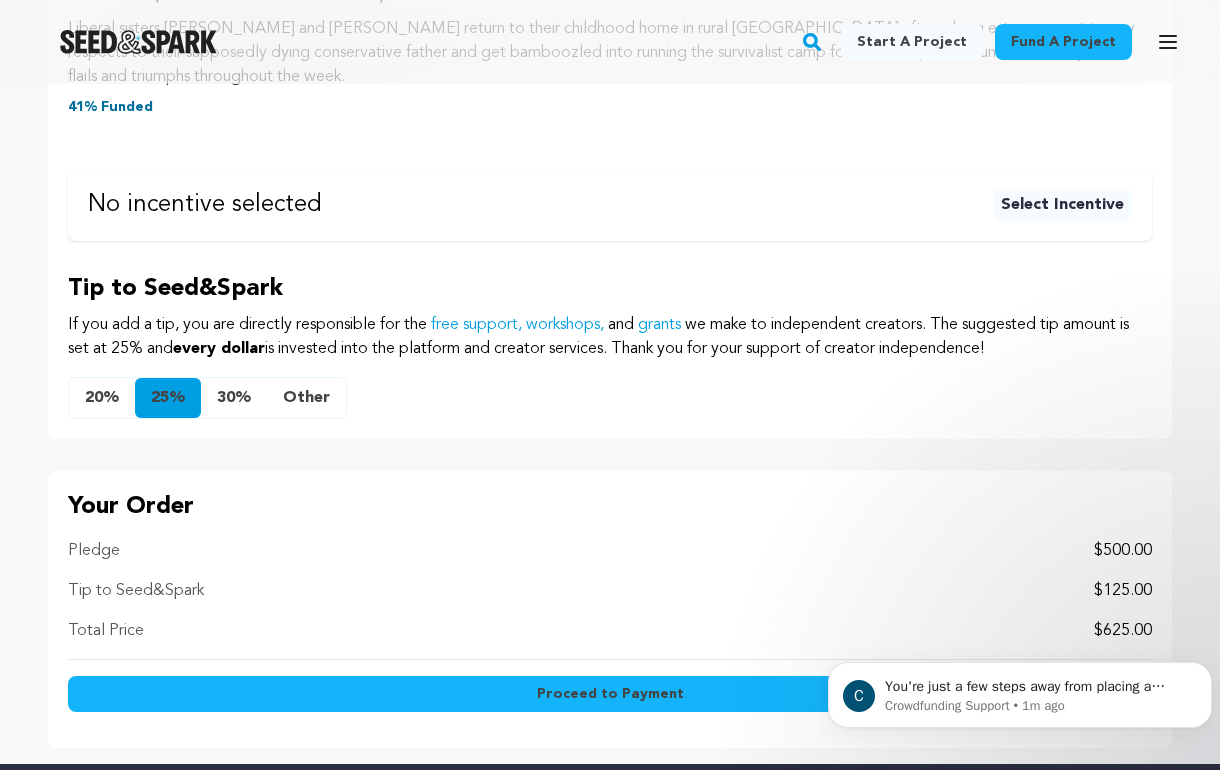 scroll, scrollTop: 1054, scrollLeft: 0, axis: vertical 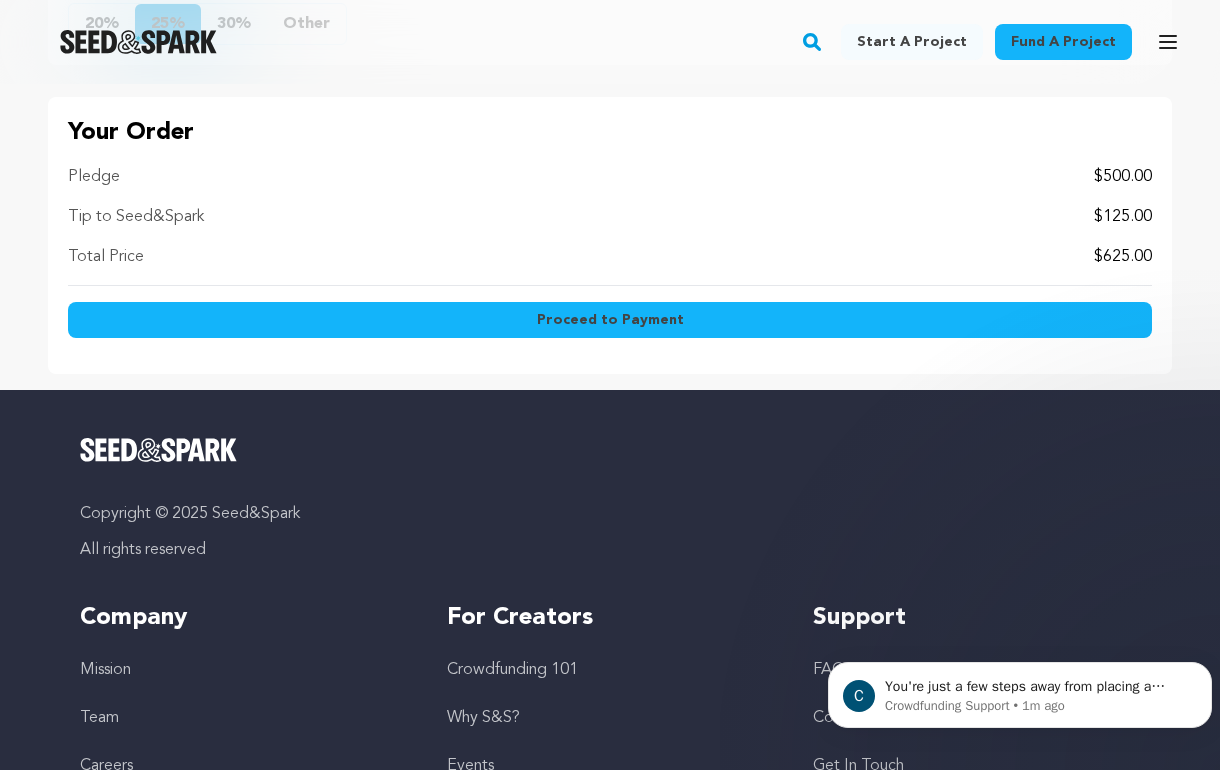 click on "Proceed to Payment" at bounding box center (610, 320) 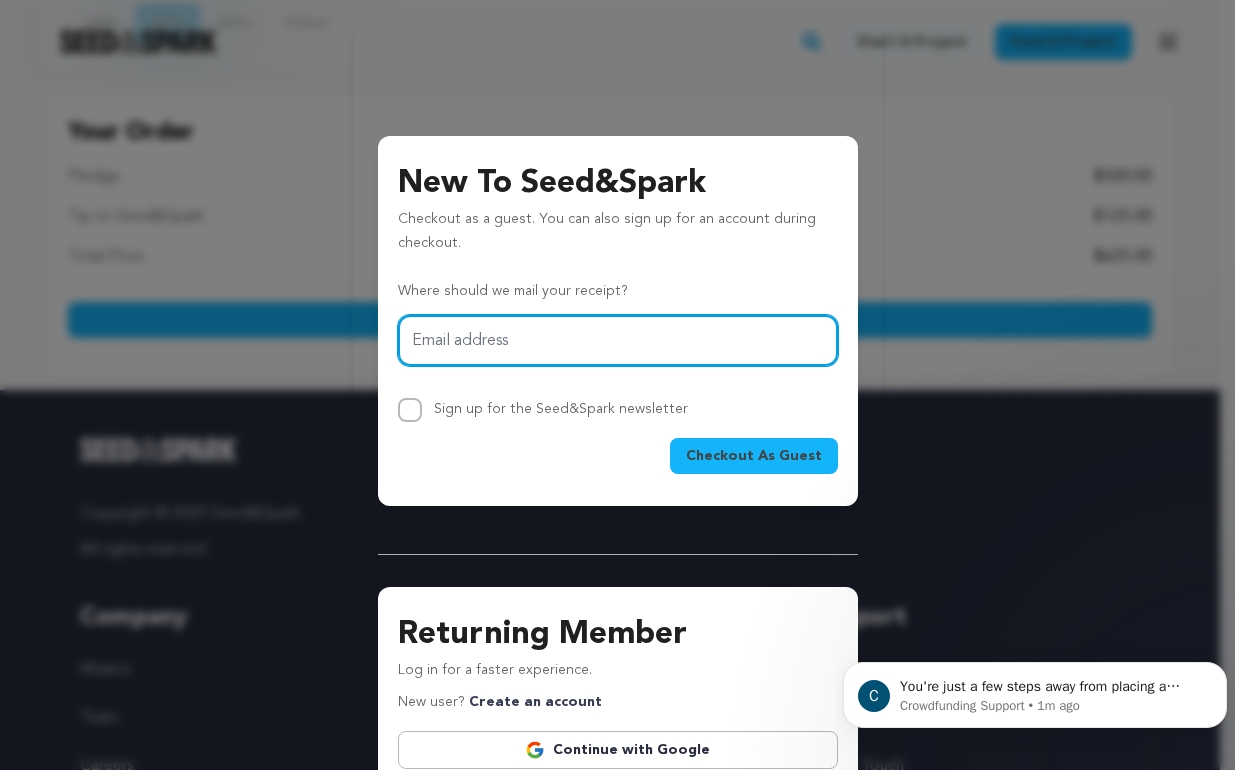 click on "Email address" at bounding box center [618, 340] 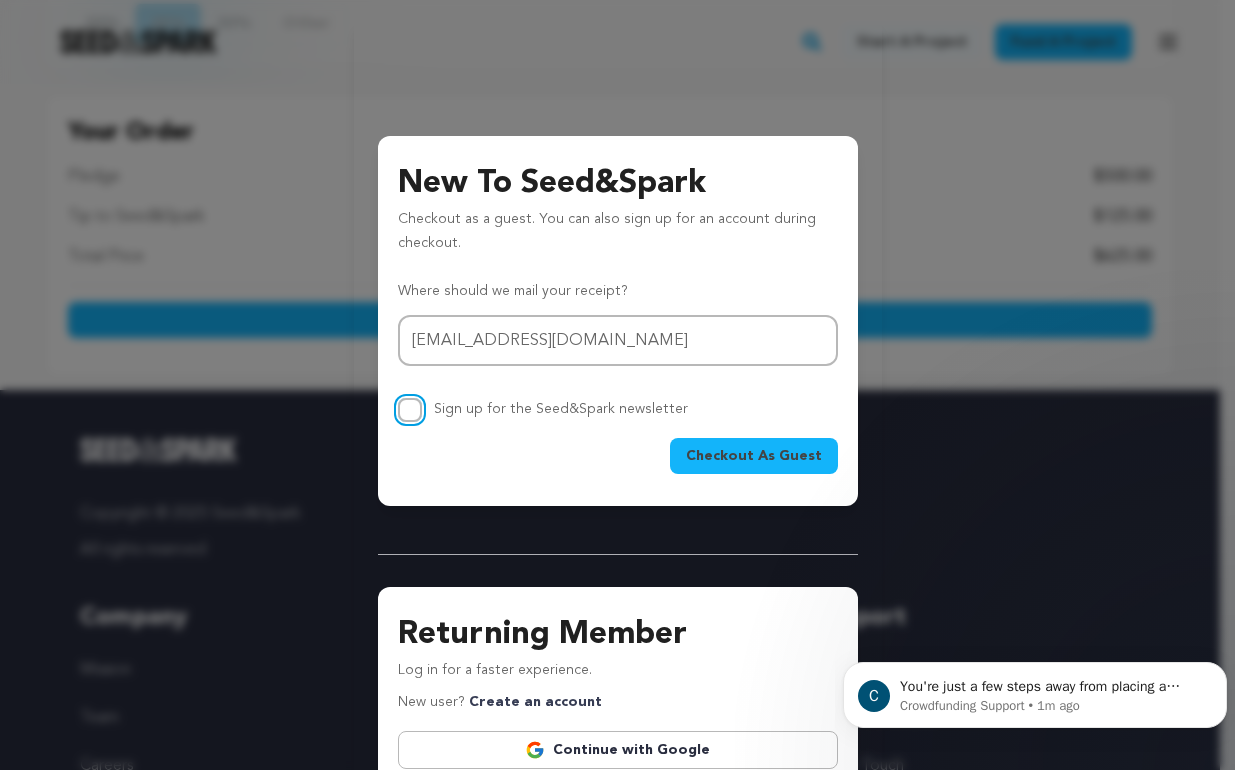 click on "Sign up for the Seed&Spark newsletter" at bounding box center [410, 410] 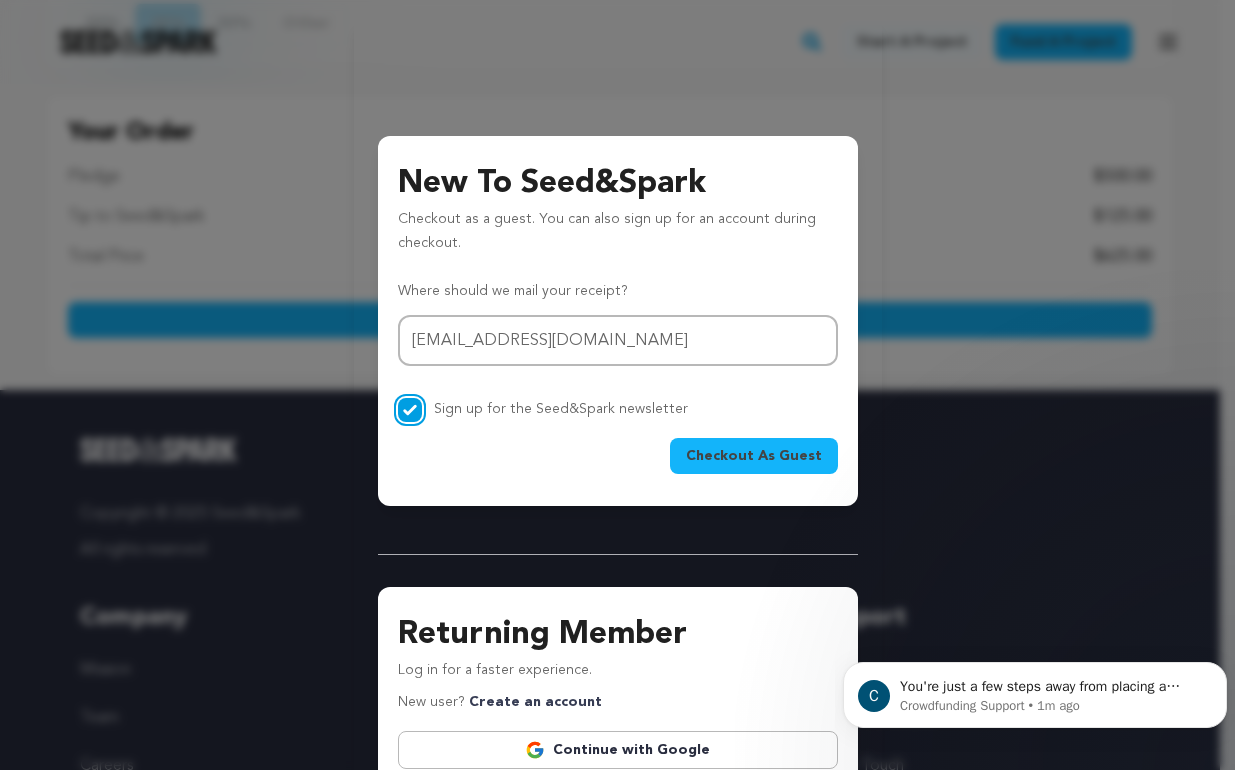 drag, startPoint x: 395, startPoint y: 406, endPoint x: 424, endPoint y: 411, distance: 29.427877 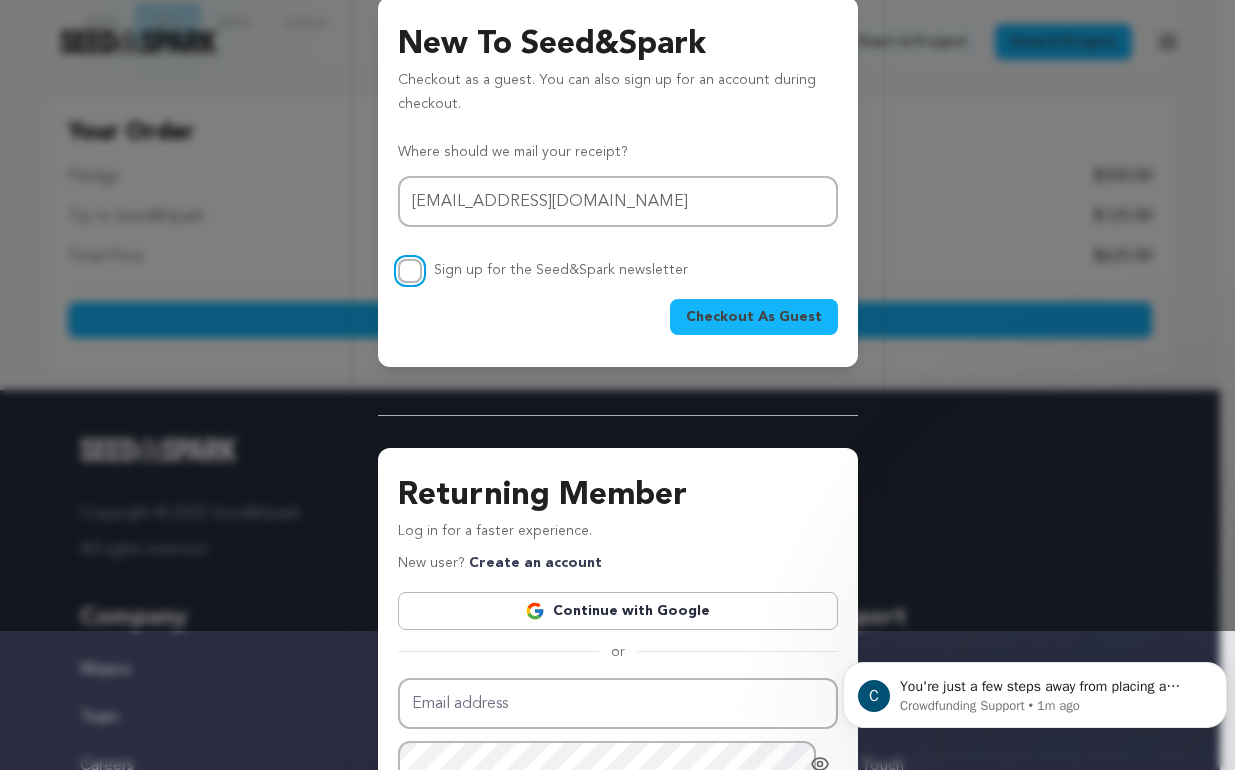 scroll, scrollTop: 135, scrollLeft: 0, axis: vertical 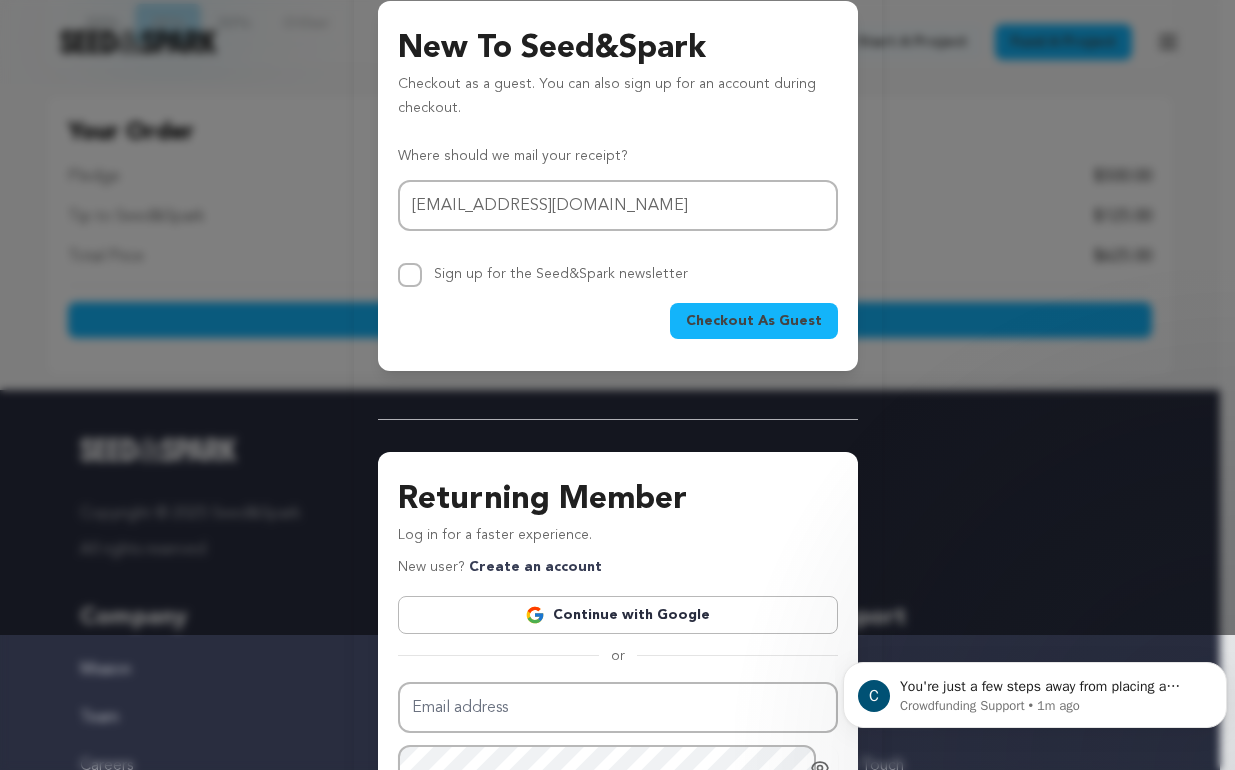 click on "Checkout As Guest" at bounding box center (754, 321) 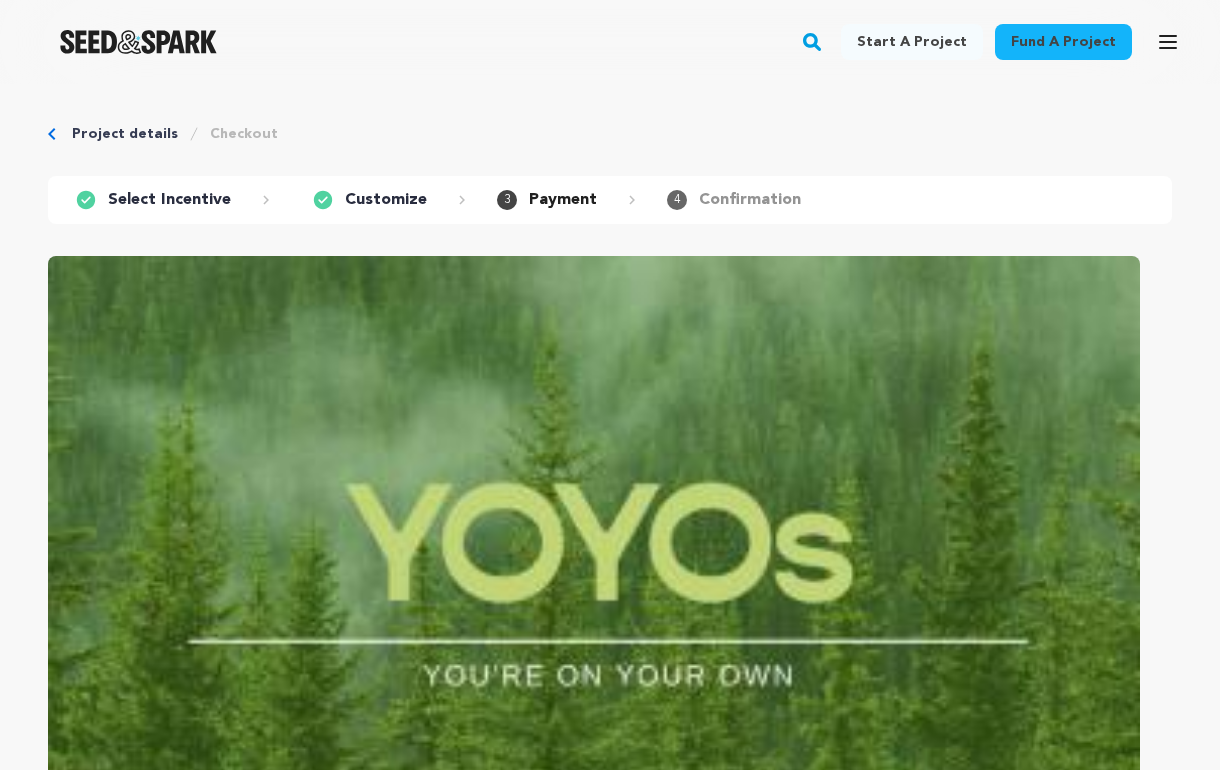 scroll, scrollTop: 761, scrollLeft: 0, axis: vertical 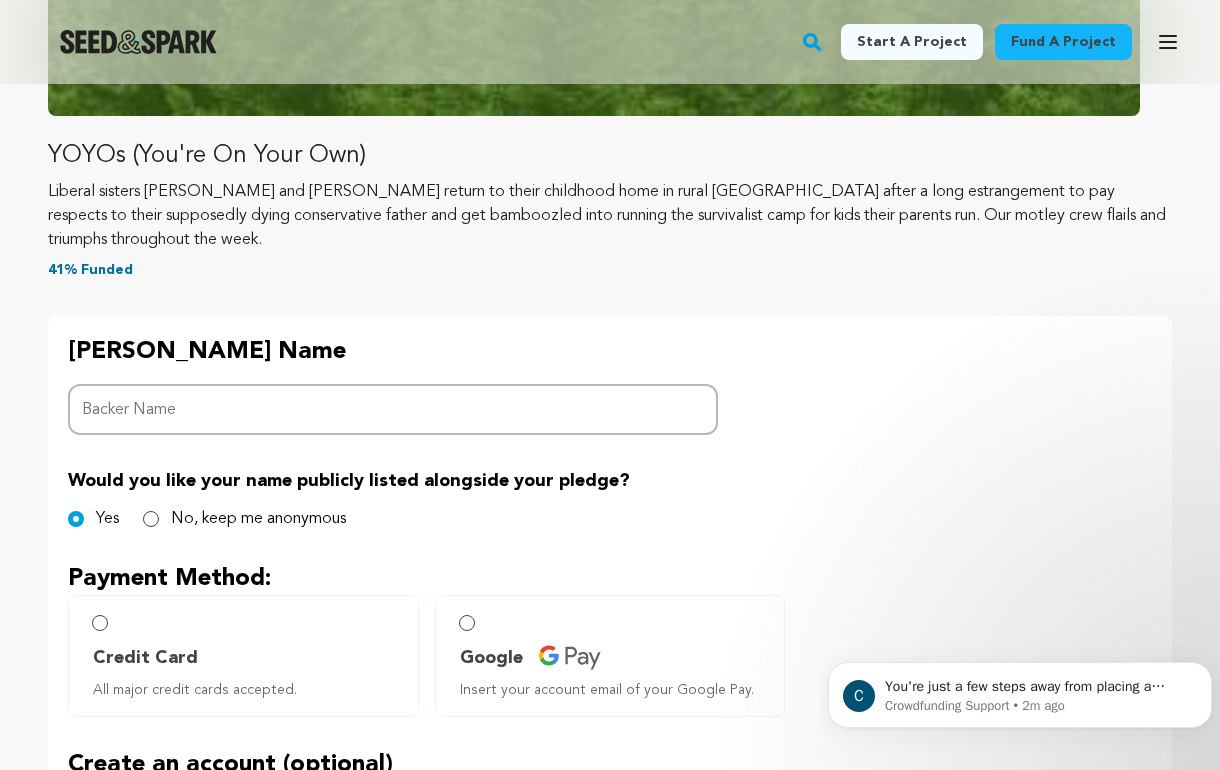 click on "Backer Name" at bounding box center [393, 409] 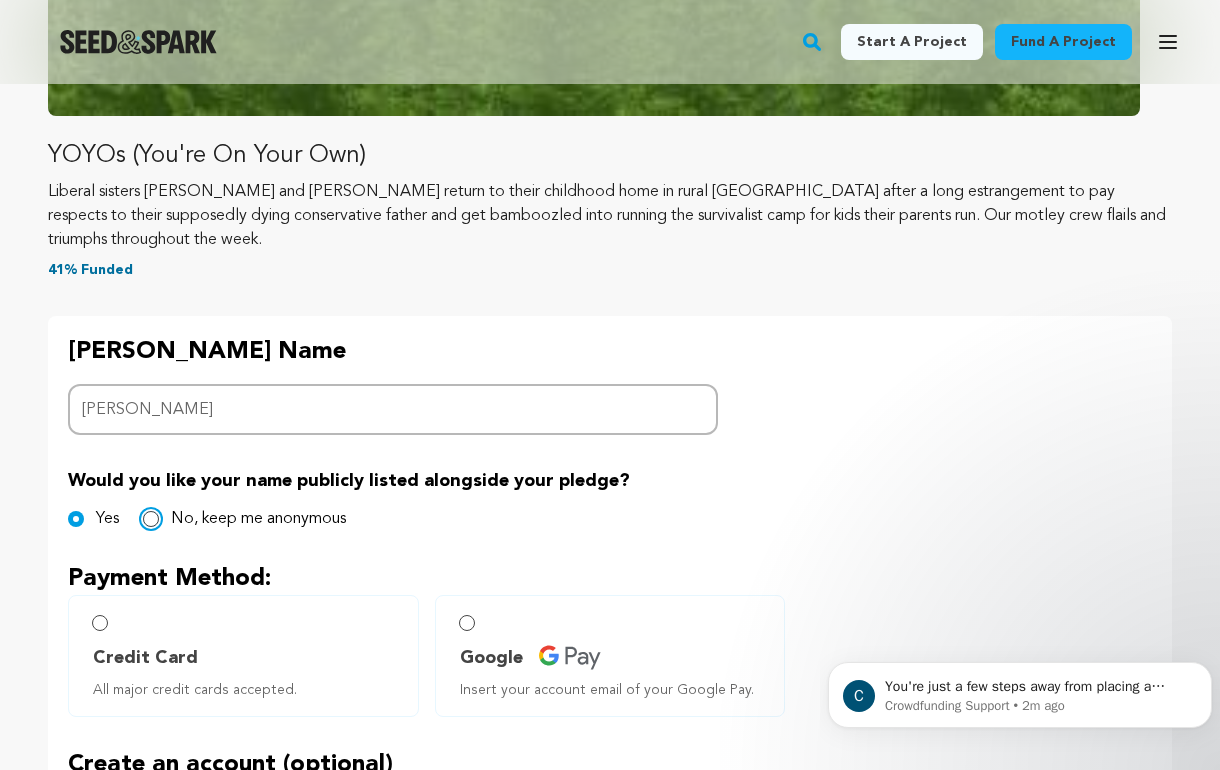 click on "No, keep me anonymous" at bounding box center [151, 519] 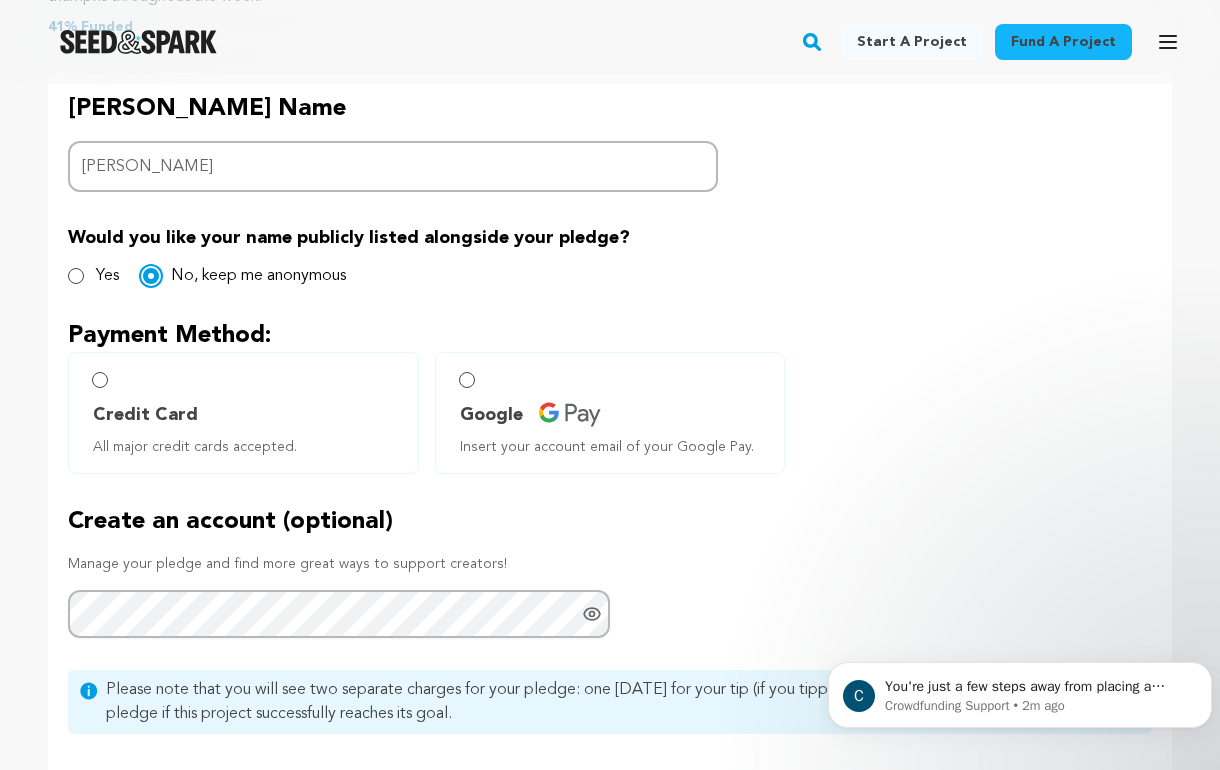 scroll, scrollTop: 1024, scrollLeft: 0, axis: vertical 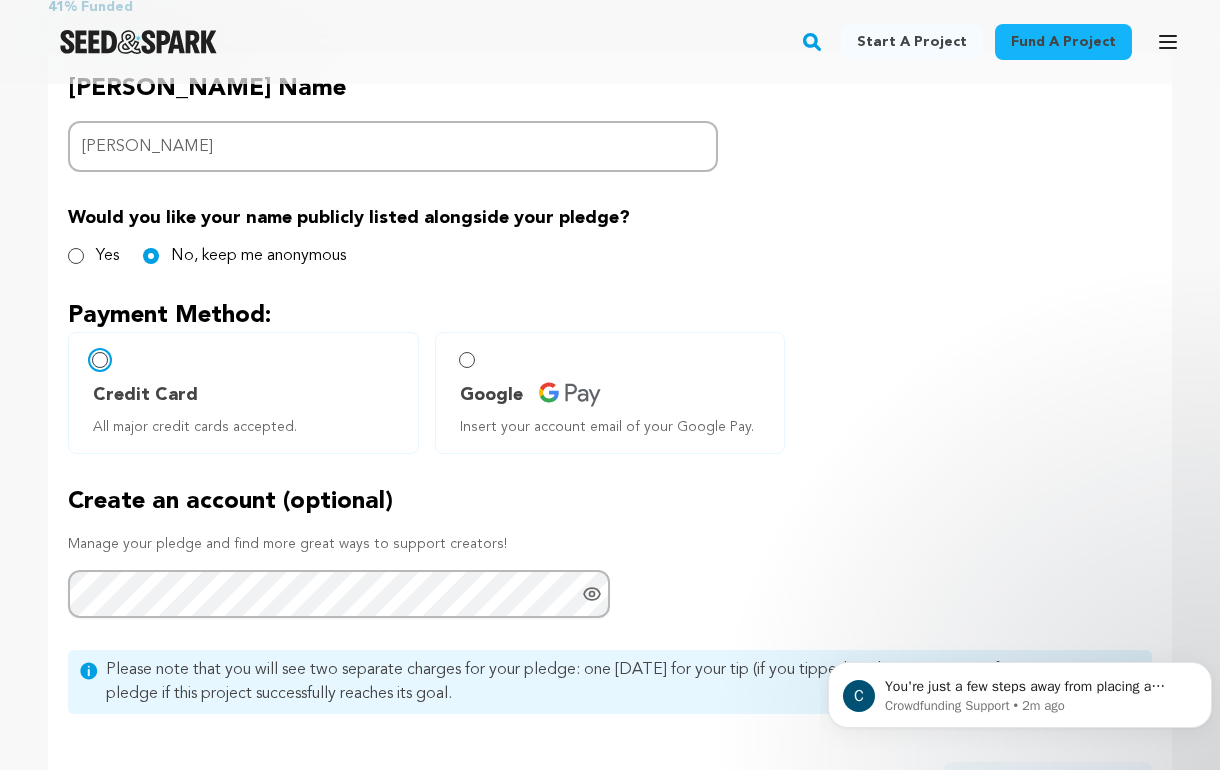 click on "Credit Card
All major credit cards accepted." at bounding box center (100, 360) 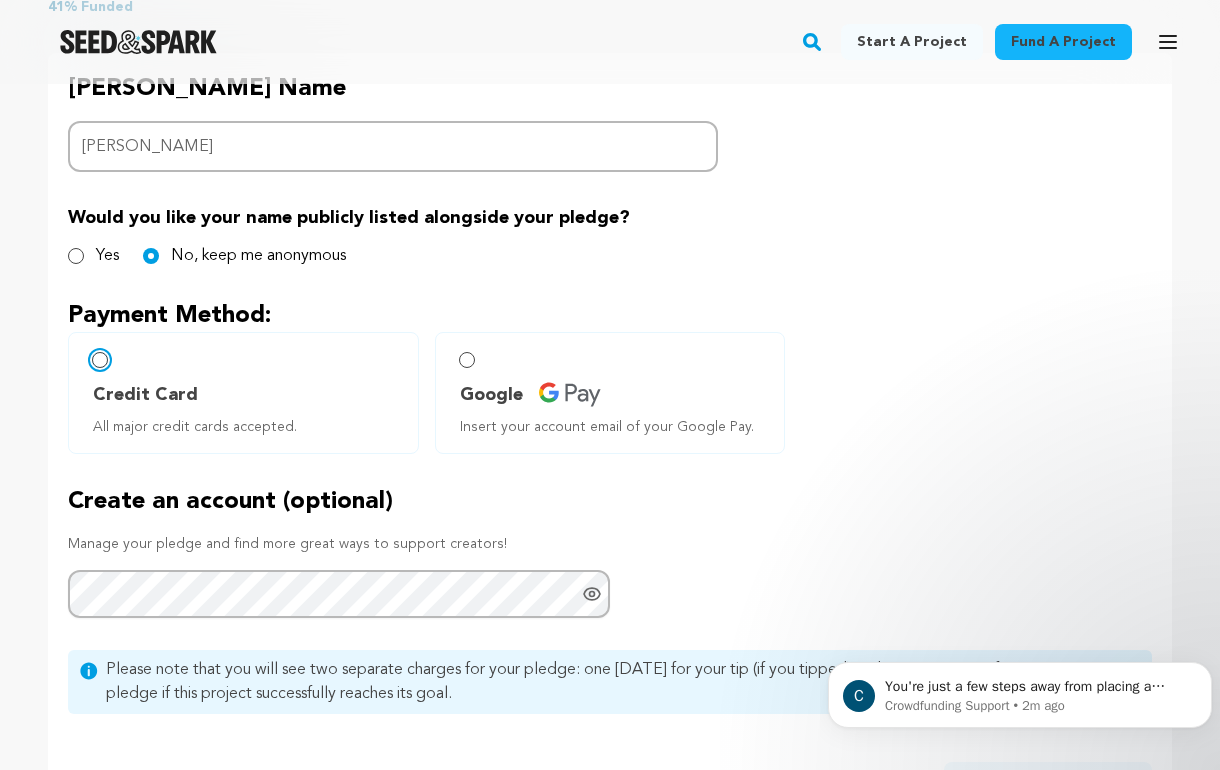 radio on "false" 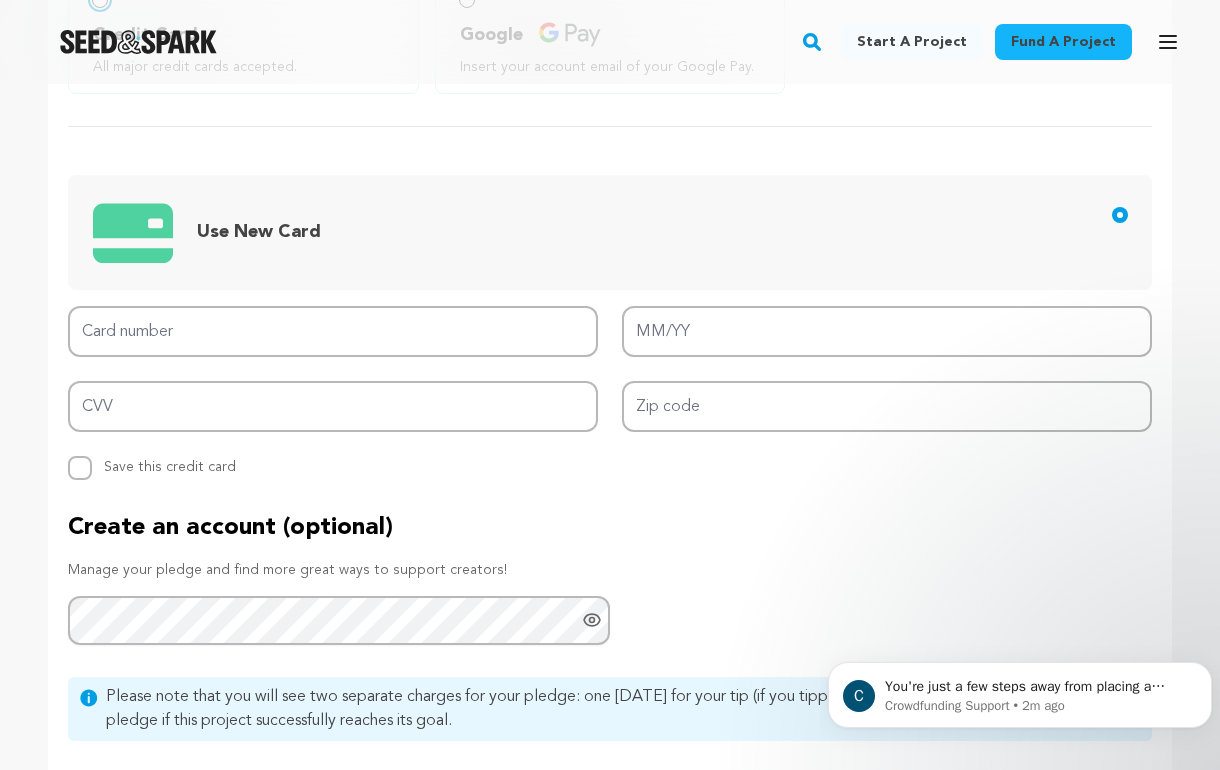 scroll, scrollTop: 1393, scrollLeft: 0, axis: vertical 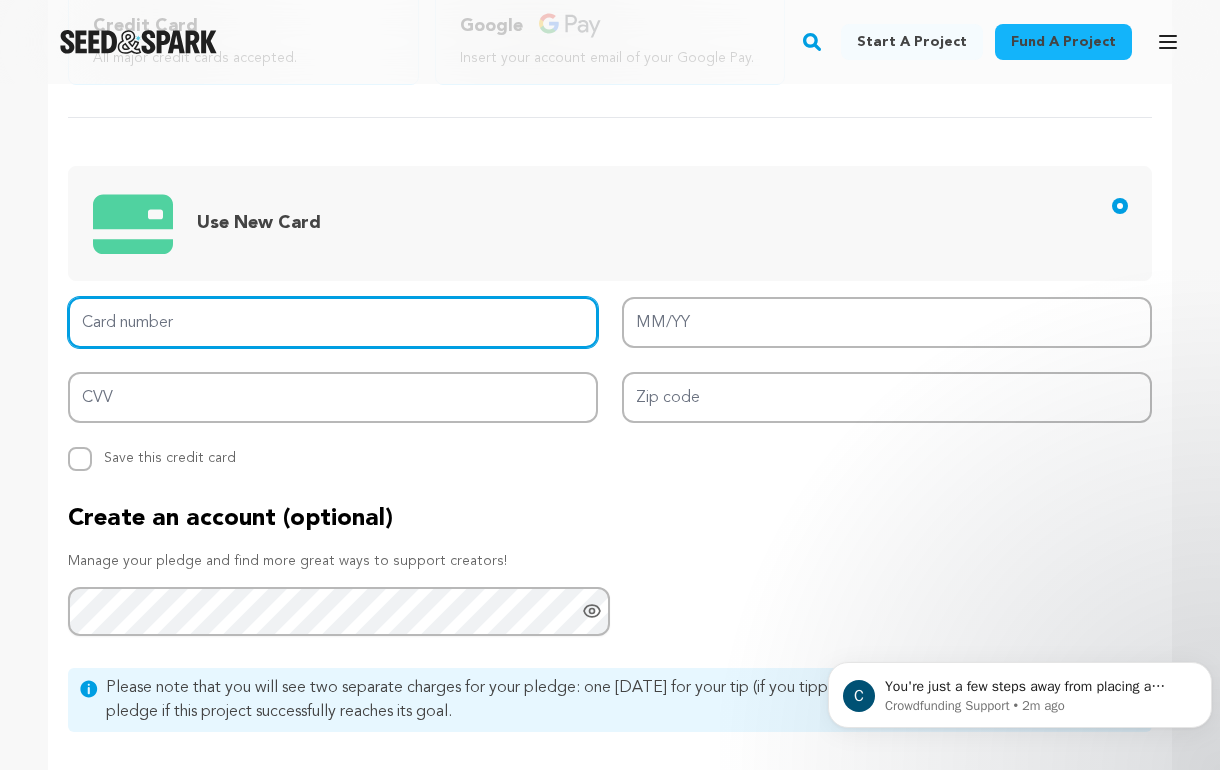 click on "Card number" at bounding box center (333, 322) 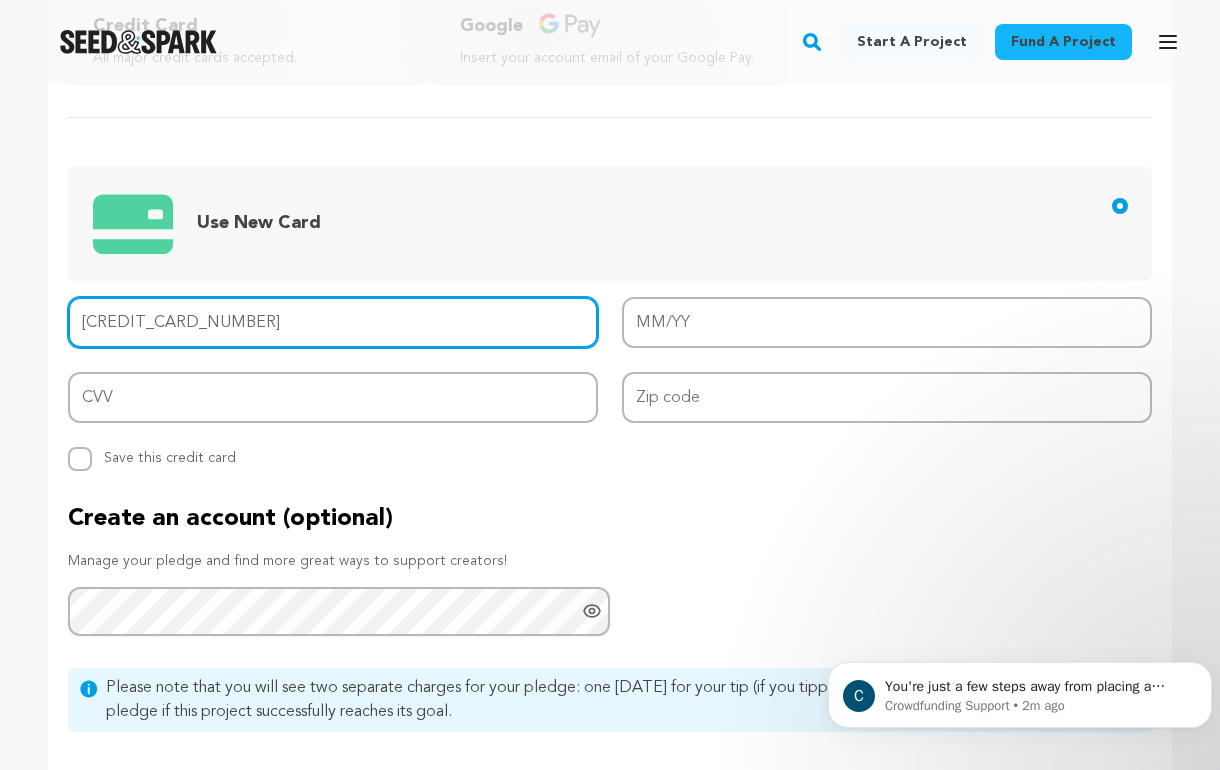 type on "4305 0000 0075 9690" 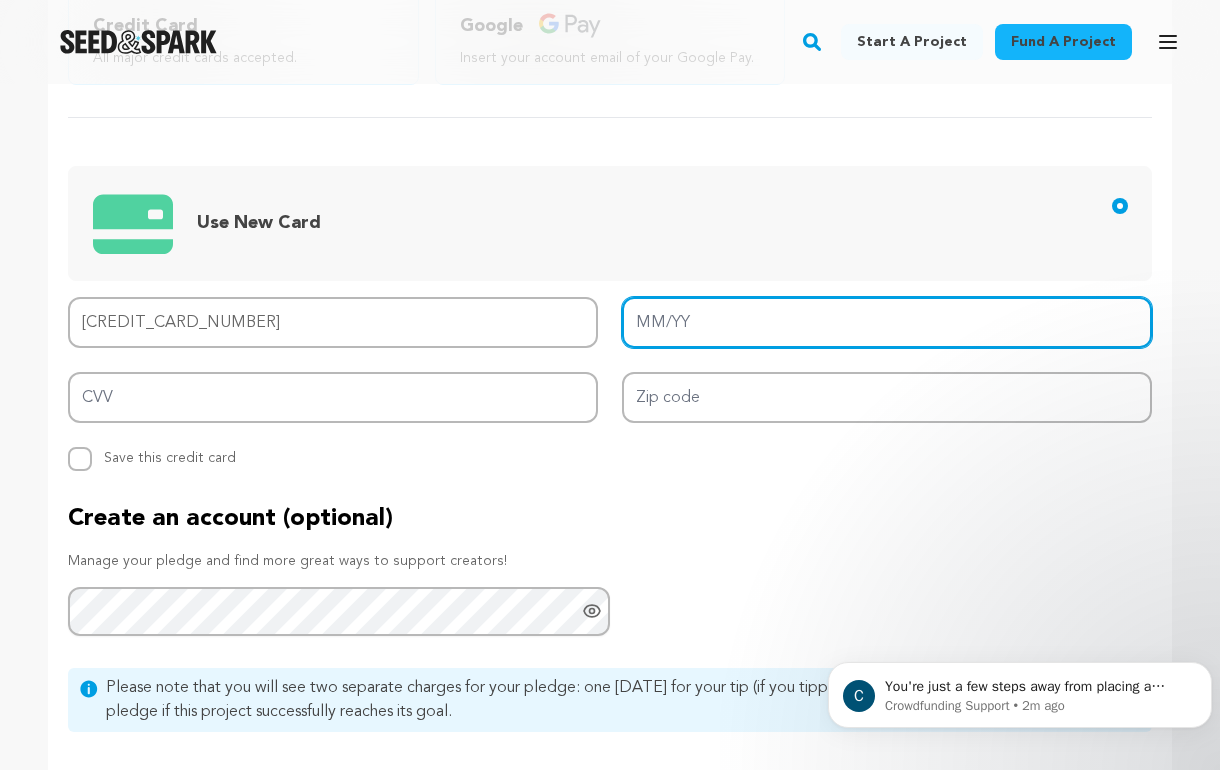 type on "01/28" 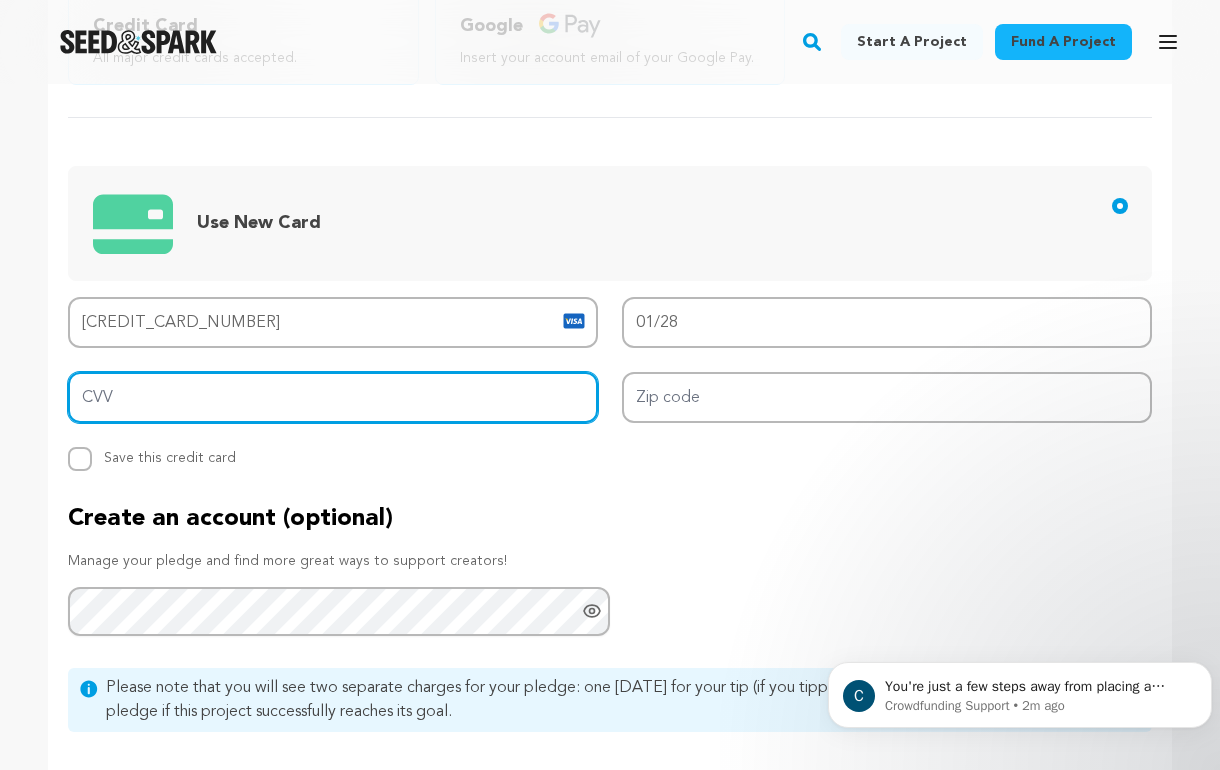 click on "CVV" at bounding box center (333, 397) 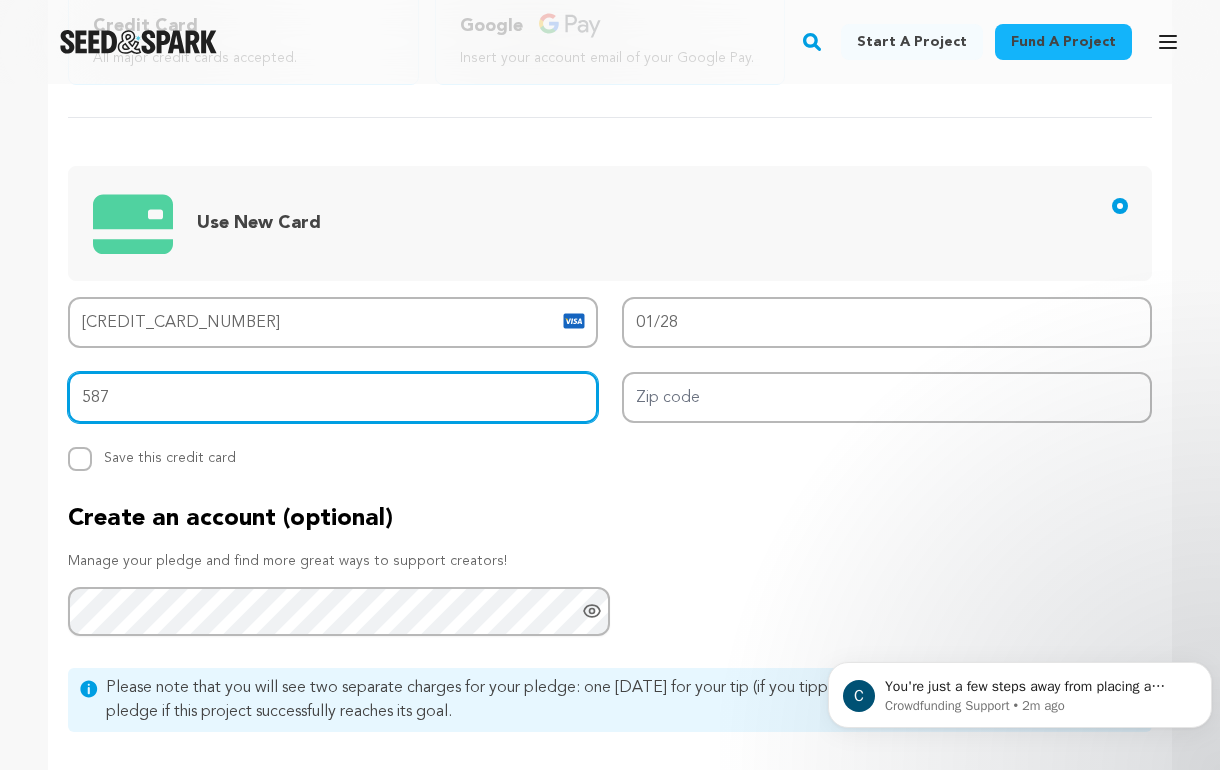 type on "587" 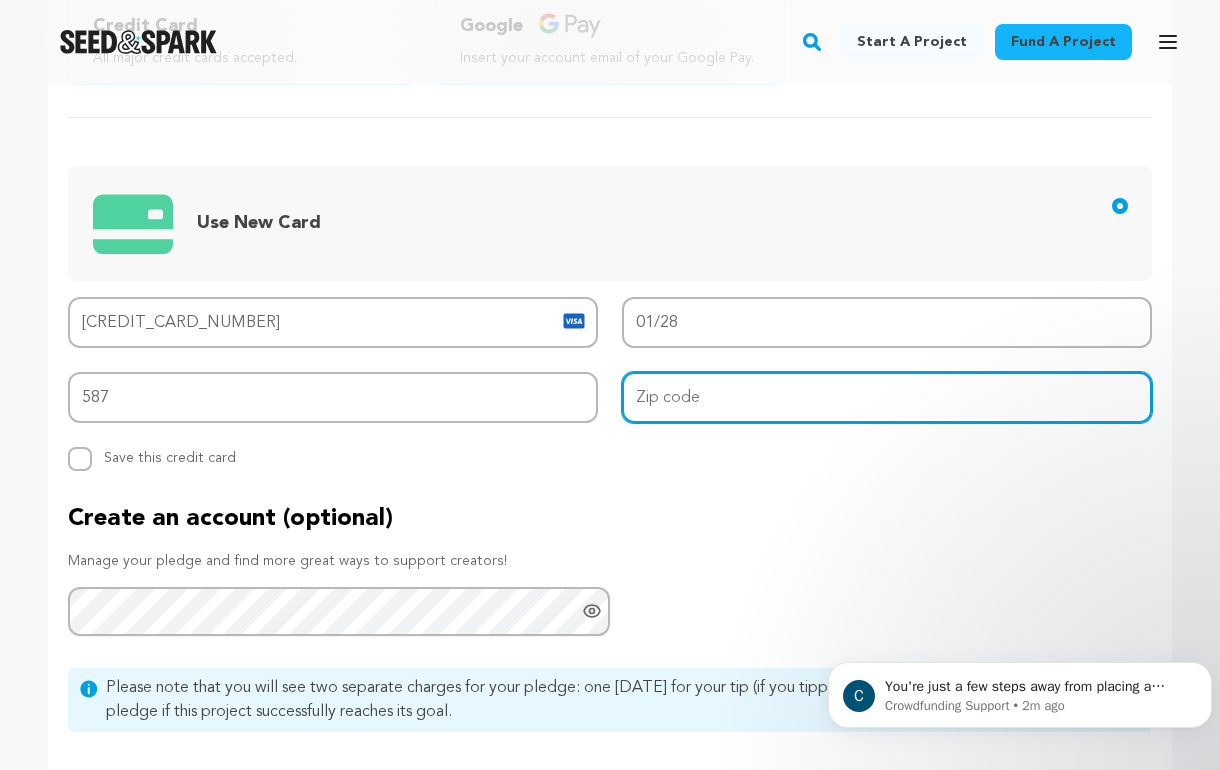 click on "Zip code" at bounding box center (887, 397) 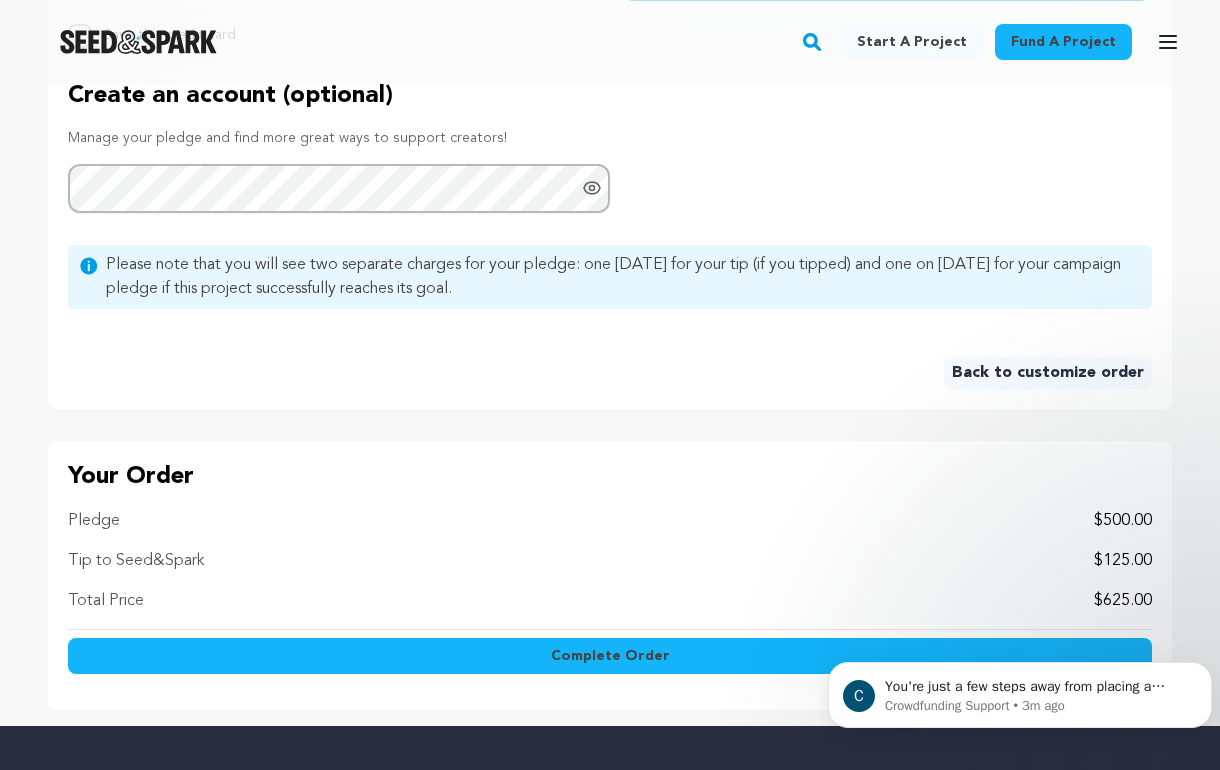 scroll, scrollTop: 1825, scrollLeft: 0, axis: vertical 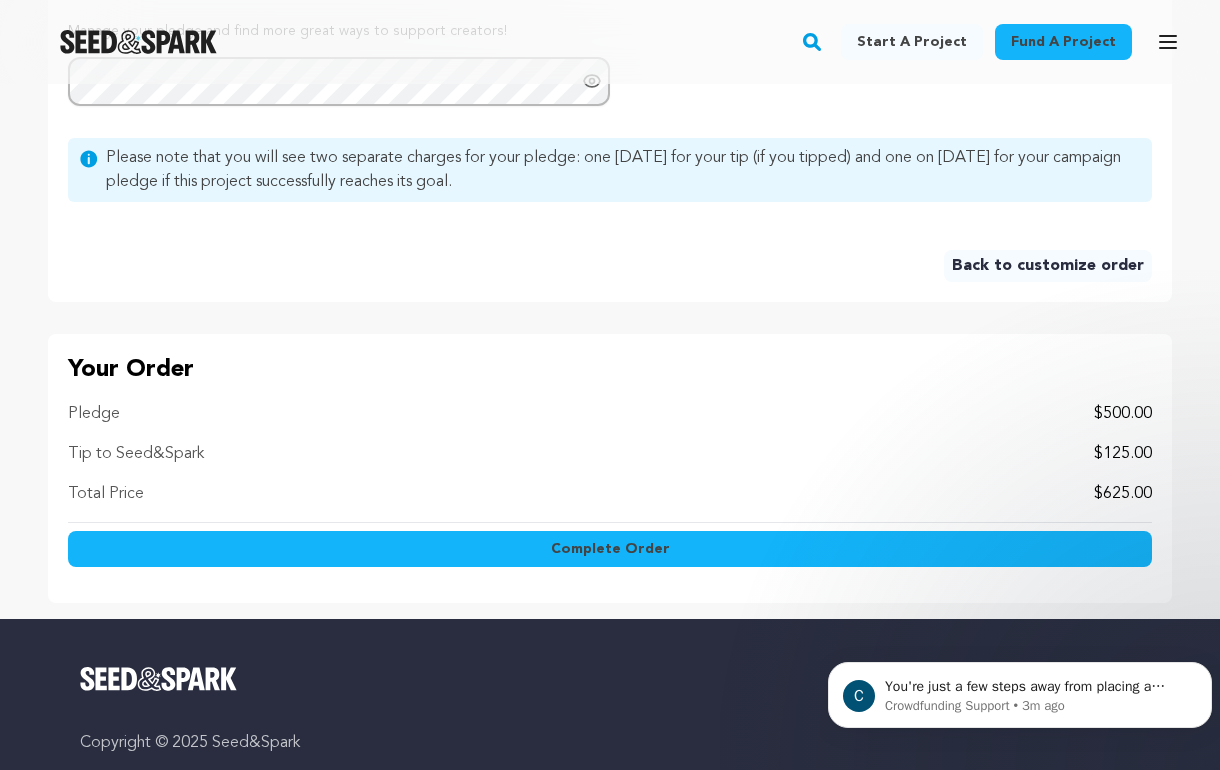 click on "Complete Order" at bounding box center (610, 549) 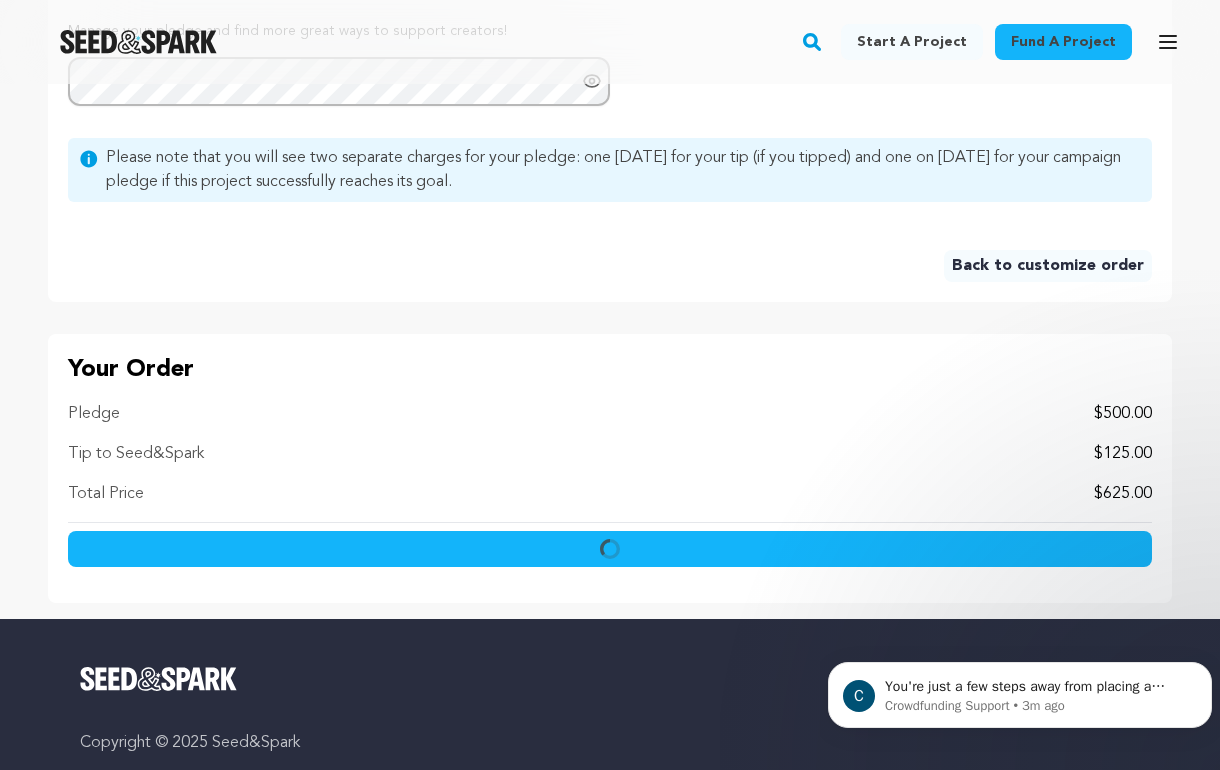 scroll, scrollTop: 1821, scrollLeft: 0, axis: vertical 